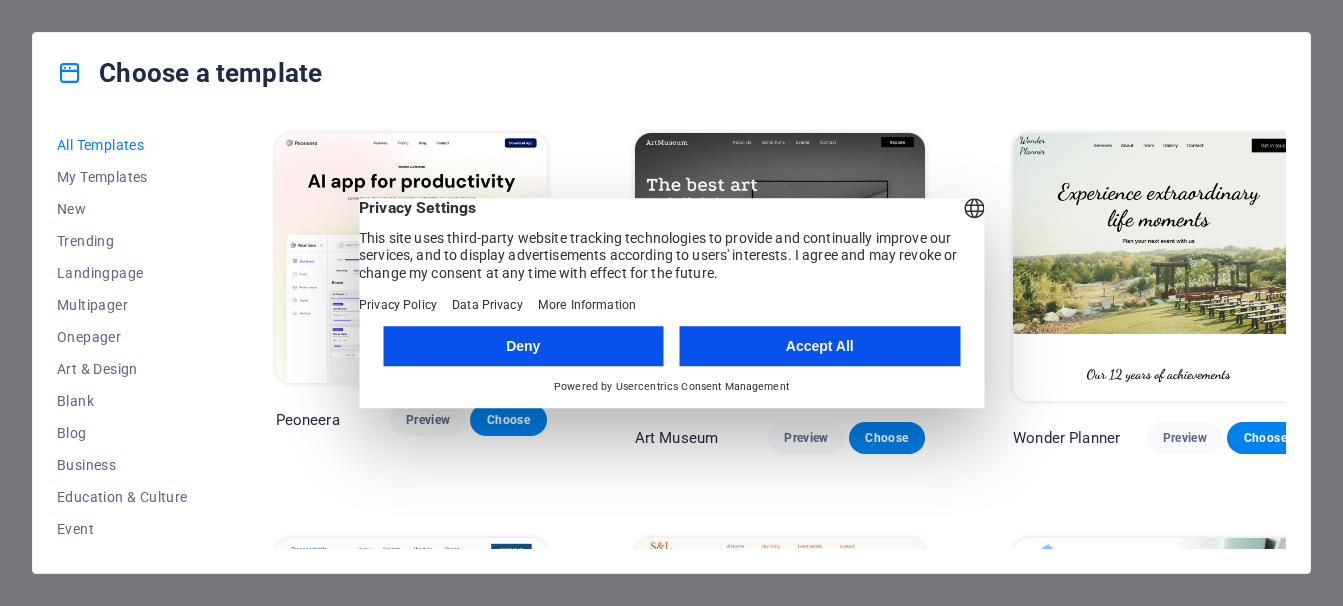 scroll, scrollTop: 0, scrollLeft: 0, axis: both 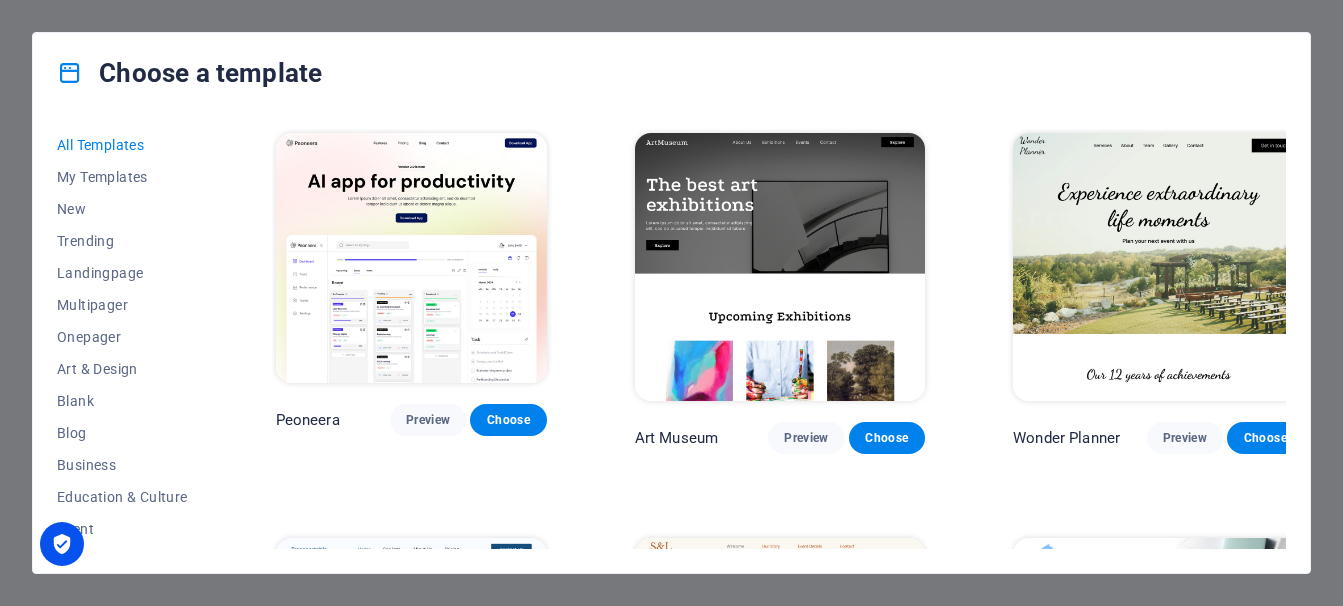 click on "Choose a template All Templates My Templates New Trending Landingpage Multipager Onepager Art & Design Blank Blog Business Education & Culture Event Gastronomy Health IT & Media Legal & Finance Non-Profit Performance Portfolio Services Sports & Beauty Trades Travel Wireframe Peoneera Preview Choose Art Museum Preview Choose Wonder Planner Preview Choose Transportable Preview Choose S&L Preview Choose WePaint Preview Choose Eco-Con Preview Choose MeetUp Preview Choose Help & Care Preview Choose Podcaster Preview Choose Academix Preview Choose BIG Barber Shop Preview Choose Health & Food Preview Choose UrbanNest Interiors Preview Choose Green Change Preview Choose The Beauty Temple Preview Choose WeTrain Preview Choose Cleaner Preview Choose Johanna James Preview Choose Delicioso Preview Choose Dream Garden Preview Choose LumeDeAqua Preview Choose Pets Care Preview Choose SafeSpace Preview Choose Midnight Rain Bar Preview Choose Drive Preview Choose Estator Preview Choose Health Group Preview Choose Preview One" at bounding box center (671, 303) 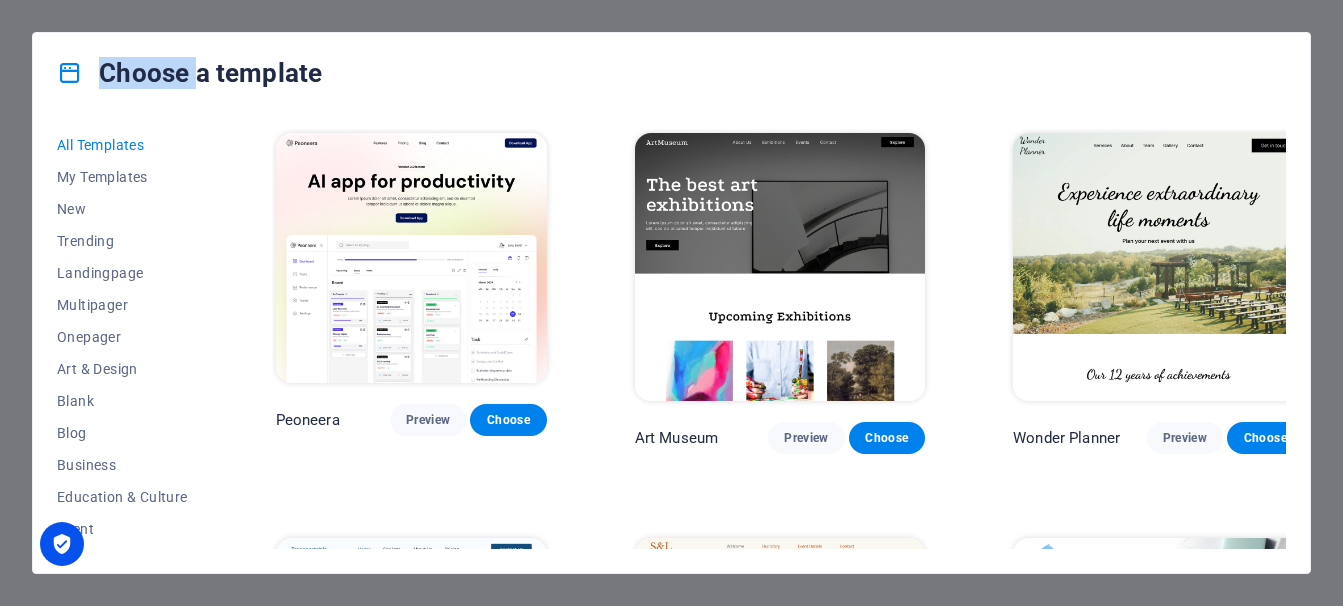 click on "Choose a template All Templates My Templates New Trending Landingpage Multipager Onepager Art & Design Blank Blog Business Education & Culture Event Gastronomy Health IT & Media Legal & Finance Non-Profit Performance Portfolio Services Sports & Beauty Trades Travel Wireframe Peoneera Preview Choose Art Museum Preview Choose Wonder Planner Preview Choose Transportable Preview Choose S&L Preview Choose WePaint Preview Choose Eco-Con Preview Choose MeetUp Preview Choose Help & Care Preview Choose Podcaster Preview Choose Academix Preview Choose BIG Barber Shop Preview Choose Health & Food Preview Choose UrbanNest Interiors Preview Choose Green Change Preview Choose The Beauty Temple Preview Choose WeTrain Preview Choose Cleaner Preview Choose Johanna James Preview Choose Delicioso Preview Choose Dream Garden Preview Choose LumeDeAqua Preview Choose Pets Care Preview Choose SafeSpace Preview Choose Midnight Rain Bar Preview Choose Drive Preview Choose Estator Preview Choose Health Group Preview Choose Preview One" at bounding box center [671, 303] 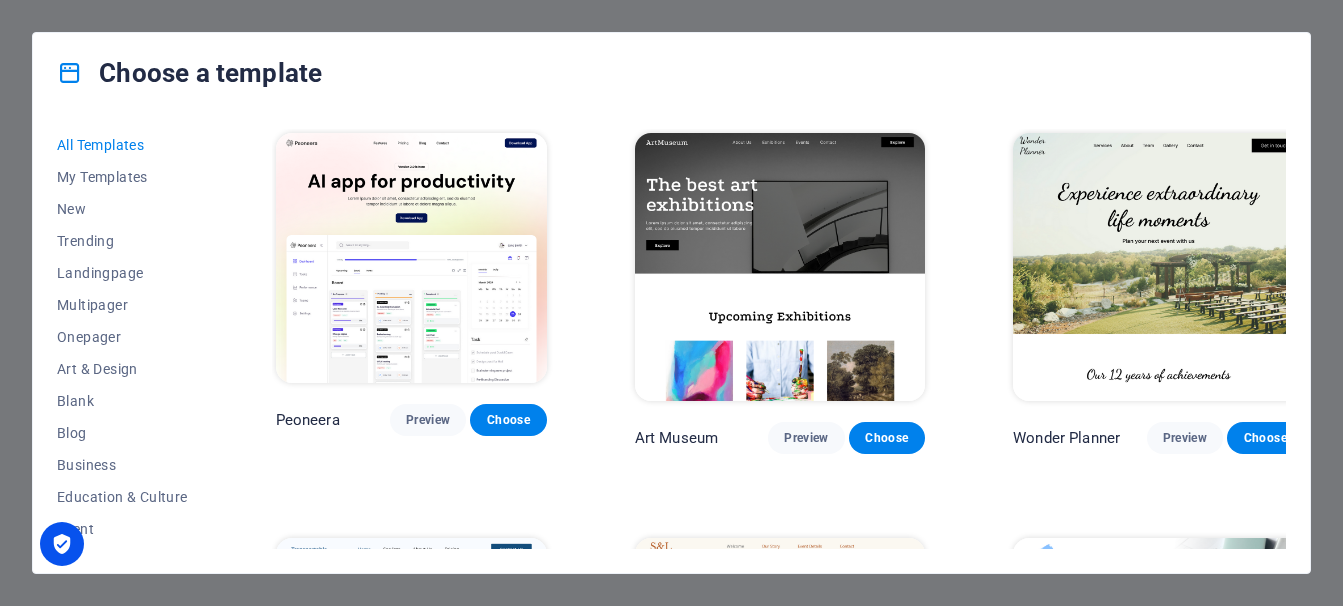 click on "Choose a template All Templates My Templates New Trending Landingpage Multipager Onepager Art & Design Blank Blog Business Education & Culture Event Gastronomy Health IT & Media Legal & Finance Non-Profit Performance Portfolio Services Sports & Beauty Trades Travel Wireframe Peoneera Preview Choose Art Museum Preview Choose Wonder Planner Preview Choose Transportable Preview Choose S&L Preview Choose WePaint Preview Choose Eco-Con Preview Choose MeetUp Preview Choose Help & Care Preview Choose Podcaster Preview Choose Academix Preview Choose BIG Barber Shop Preview Choose Health & Food Preview Choose UrbanNest Interiors Preview Choose Green Change Preview Choose The Beauty Temple Preview Choose WeTrain Preview Choose Cleaner Preview Choose Johanna James Preview Choose Delicioso Preview Choose Dream Garden Preview Choose LumeDeAqua Preview Choose Pets Care Preview Choose SafeSpace Preview Choose Midnight Rain Bar Preview Choose Drive Preview Choose Estator Preview Choose Health Group Preview Choose Preview One" at bounding box center (671, 303) 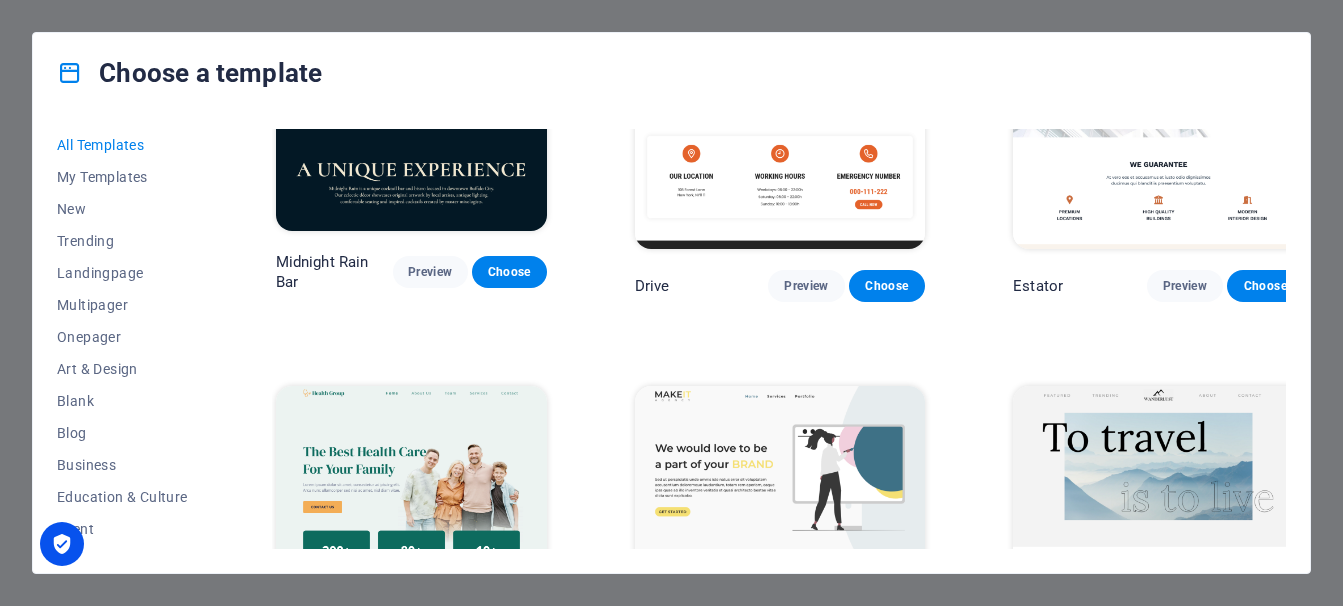 scroll, scrollTop: 3400, scrollLeft: 0, axis: vertical 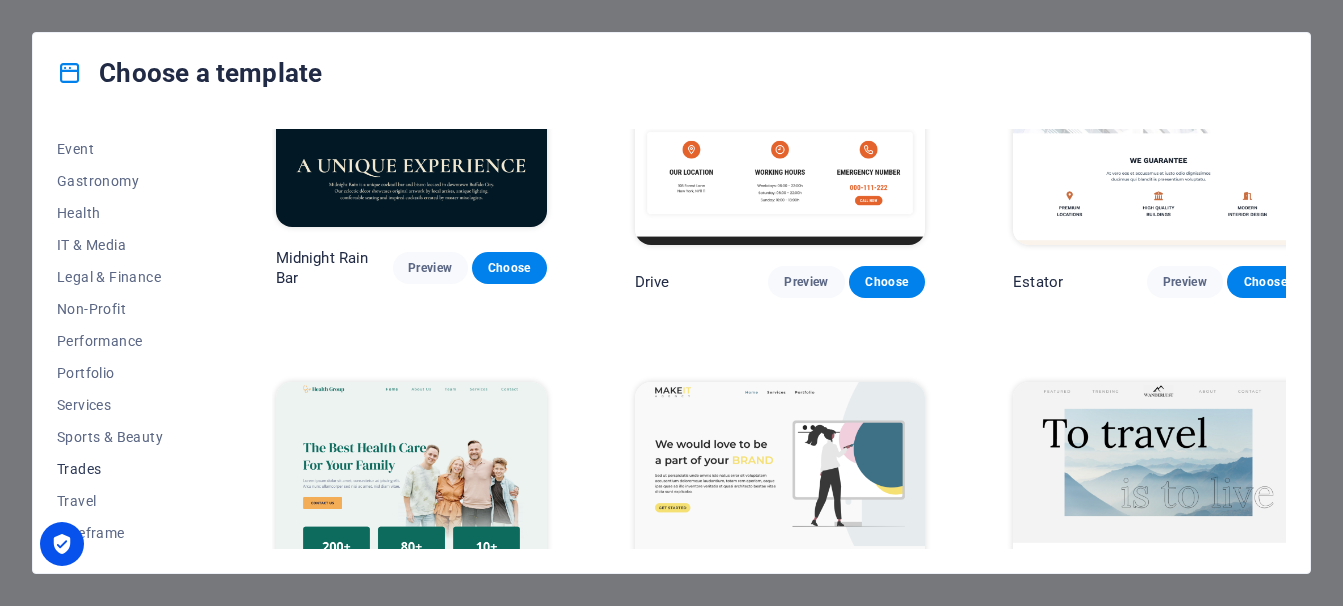click on "Trades" at bounding box center (122, 469) 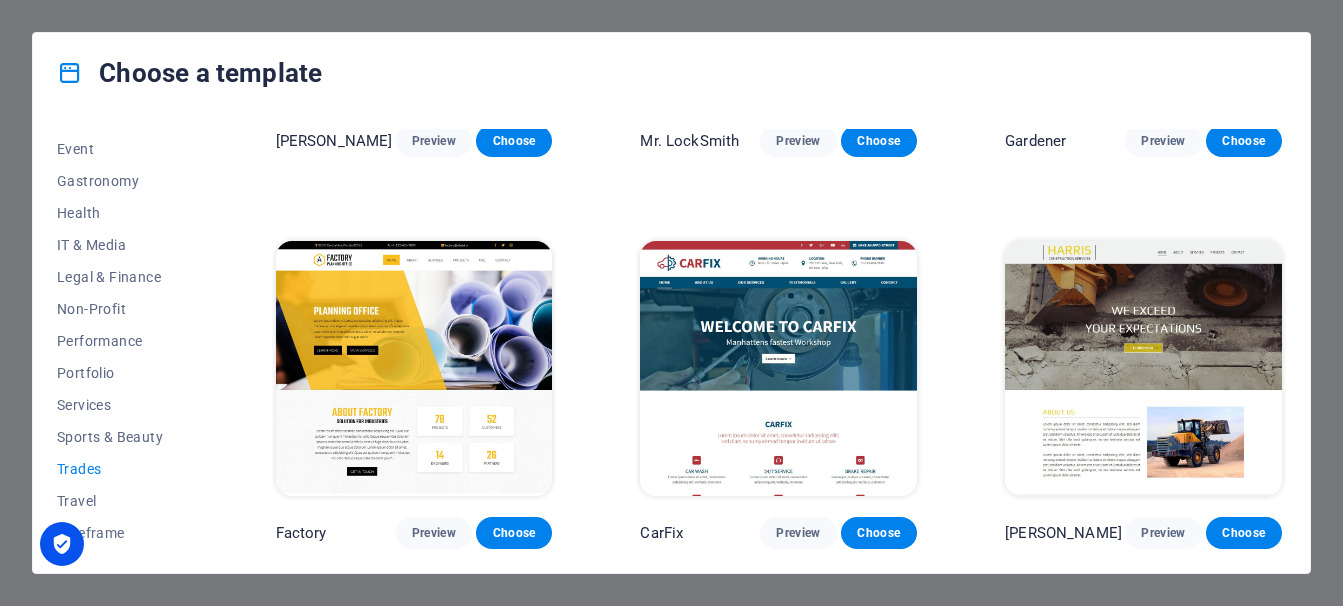 scroll, scrollTop: 669, scrollLeft: 0, axis: vertical 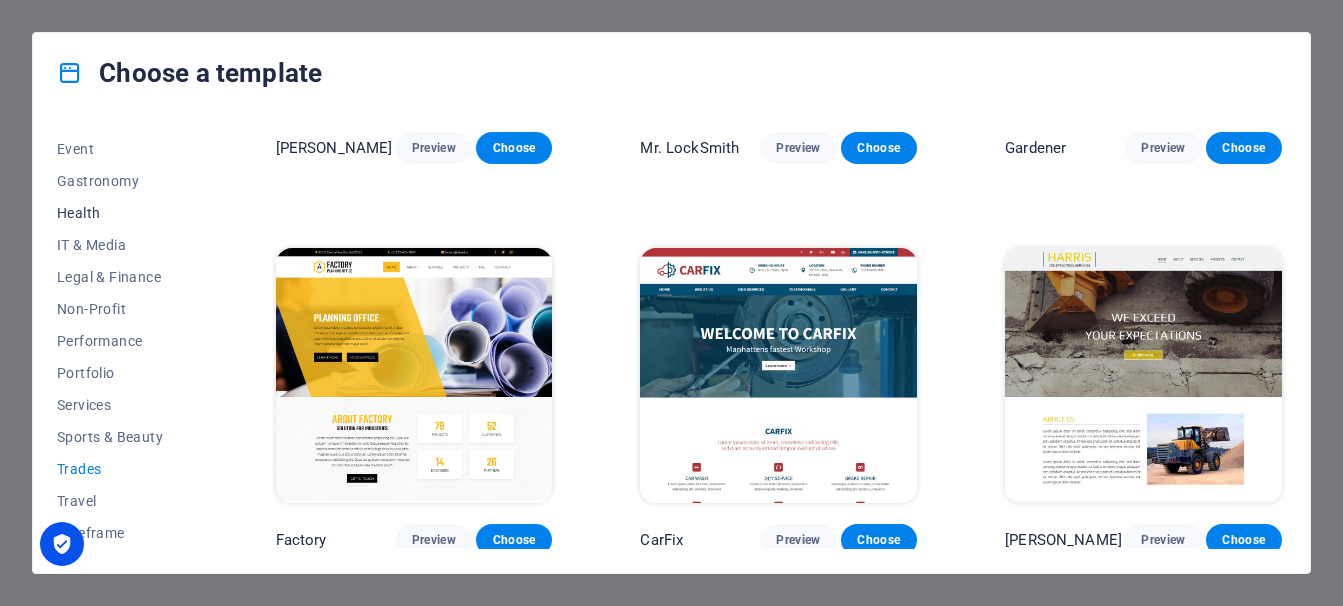 click on "Health" at bounding box center [122, 213] 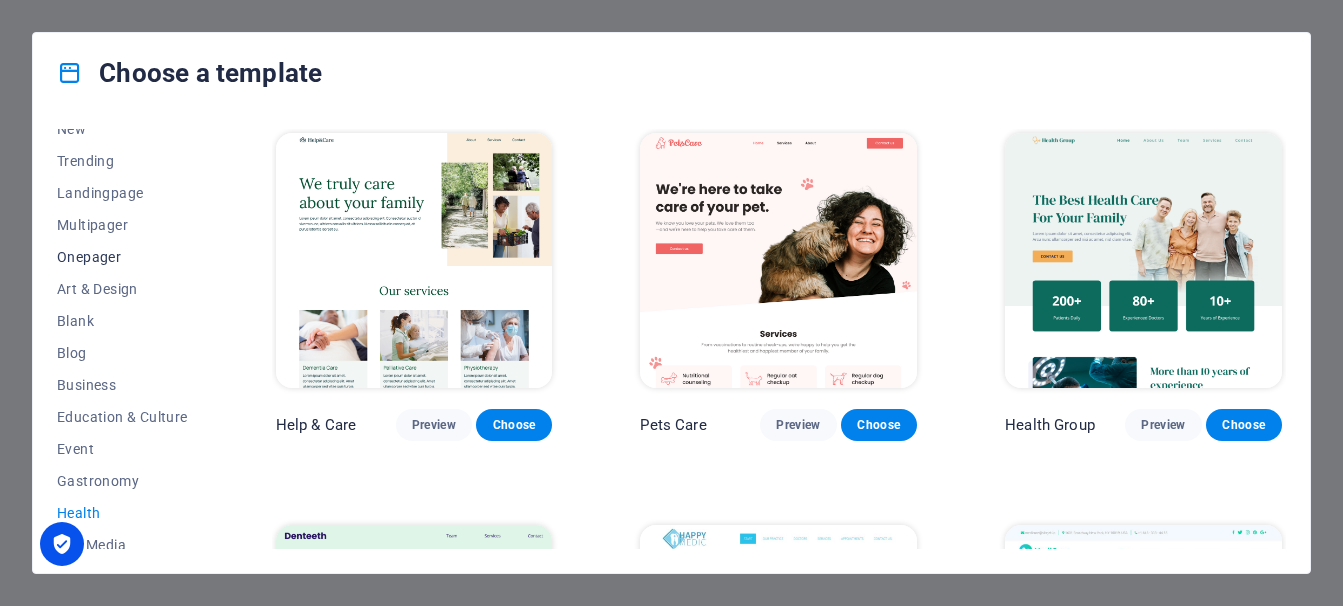 scroll, scrollTop: 0, scrollLeft: 0, axis: both 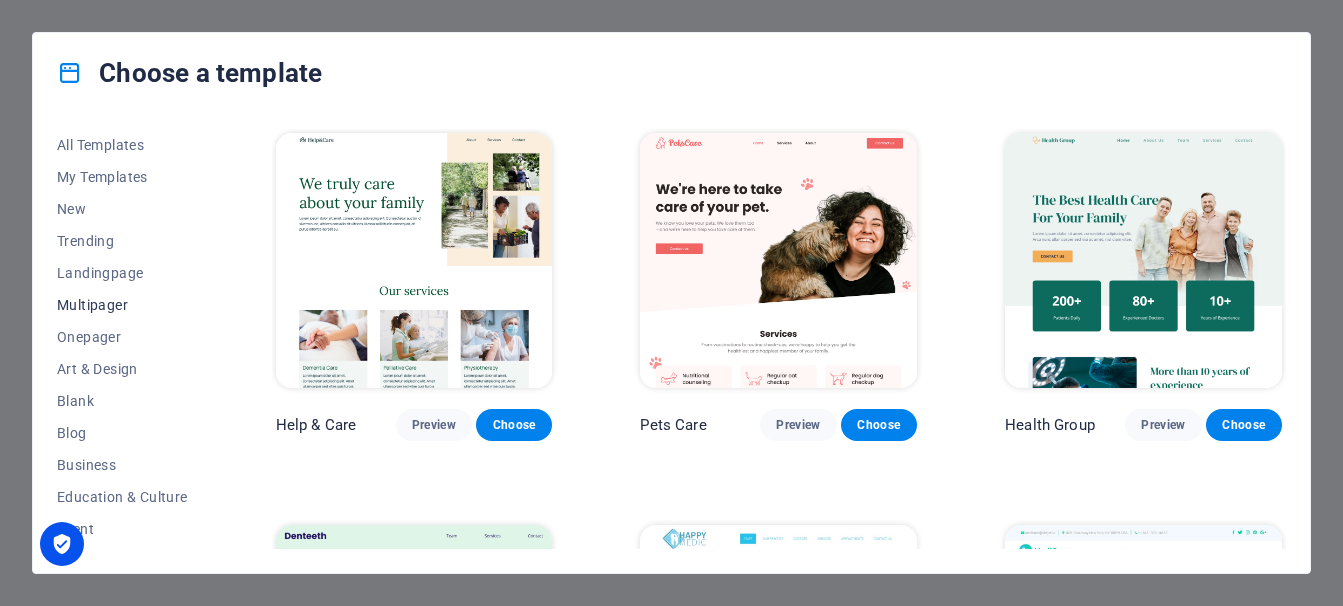 click on "Multipager" at bounding box center (122, 305) 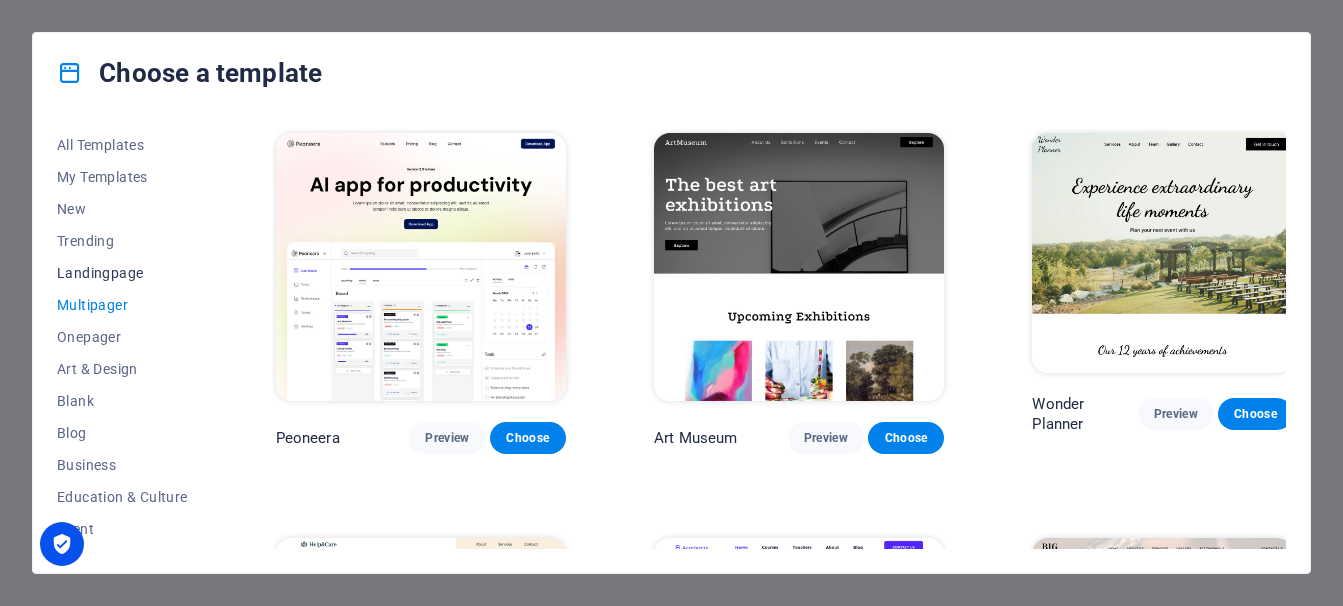 click on "Landingpage" at bounding box center [122, 273] 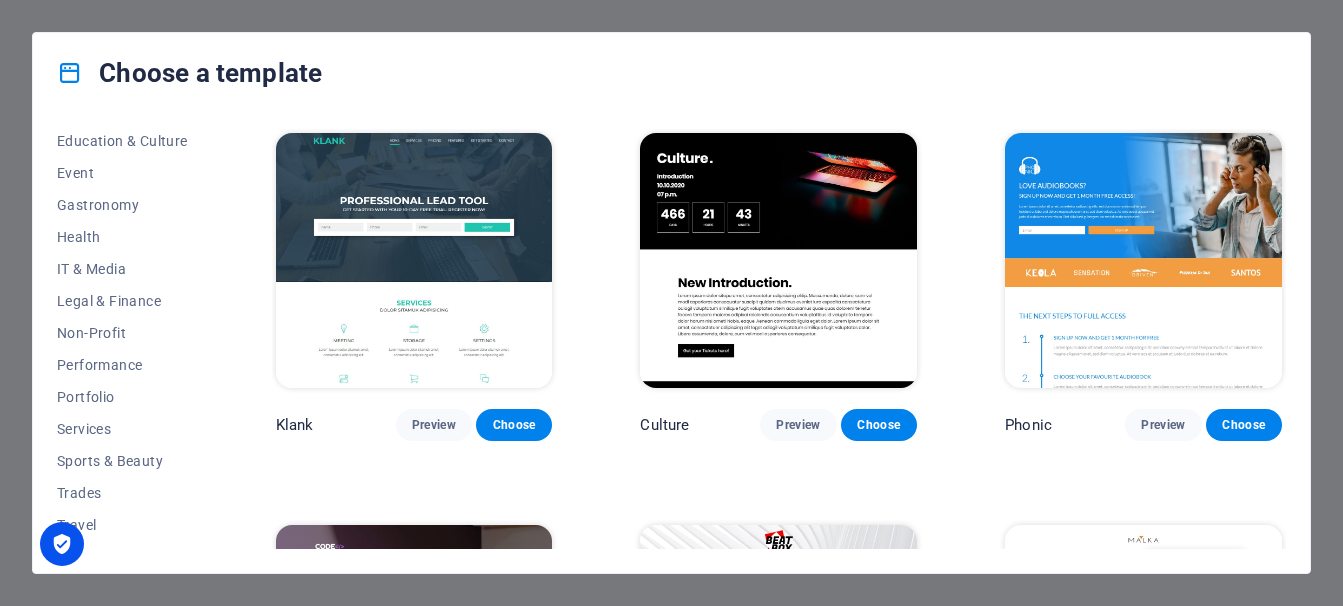 scroll, scrollTop: 380, scrollLeft: 0, axis: vertical 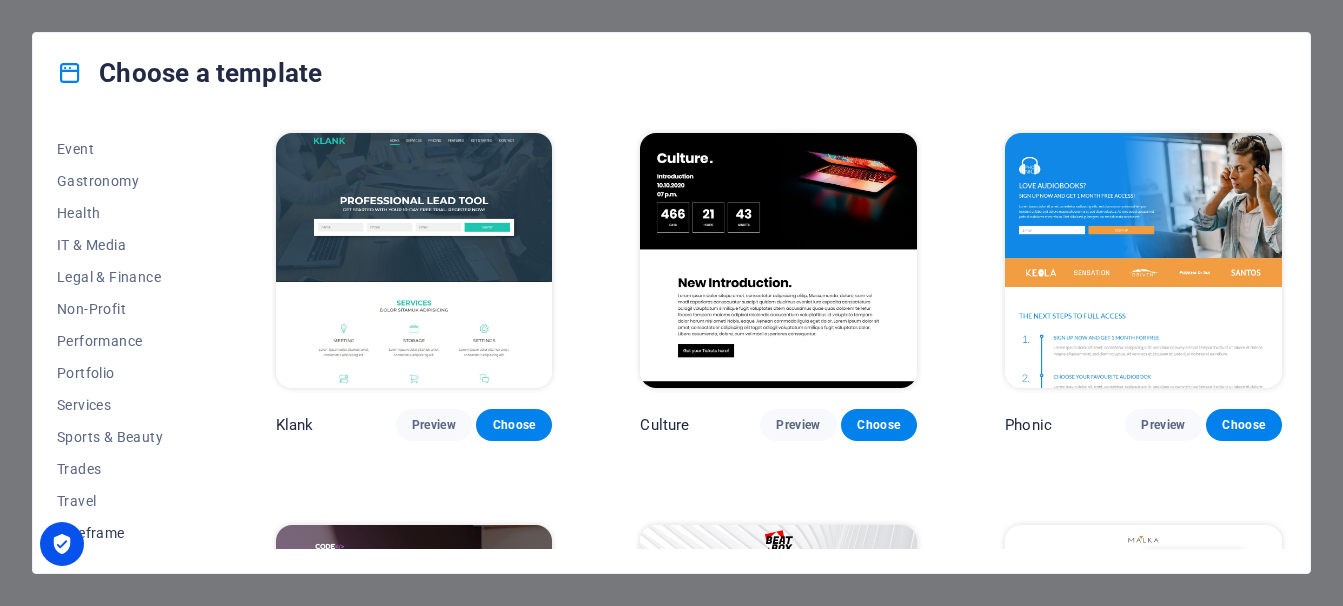 click on "Wireframe" at bounding box center (122, 533) 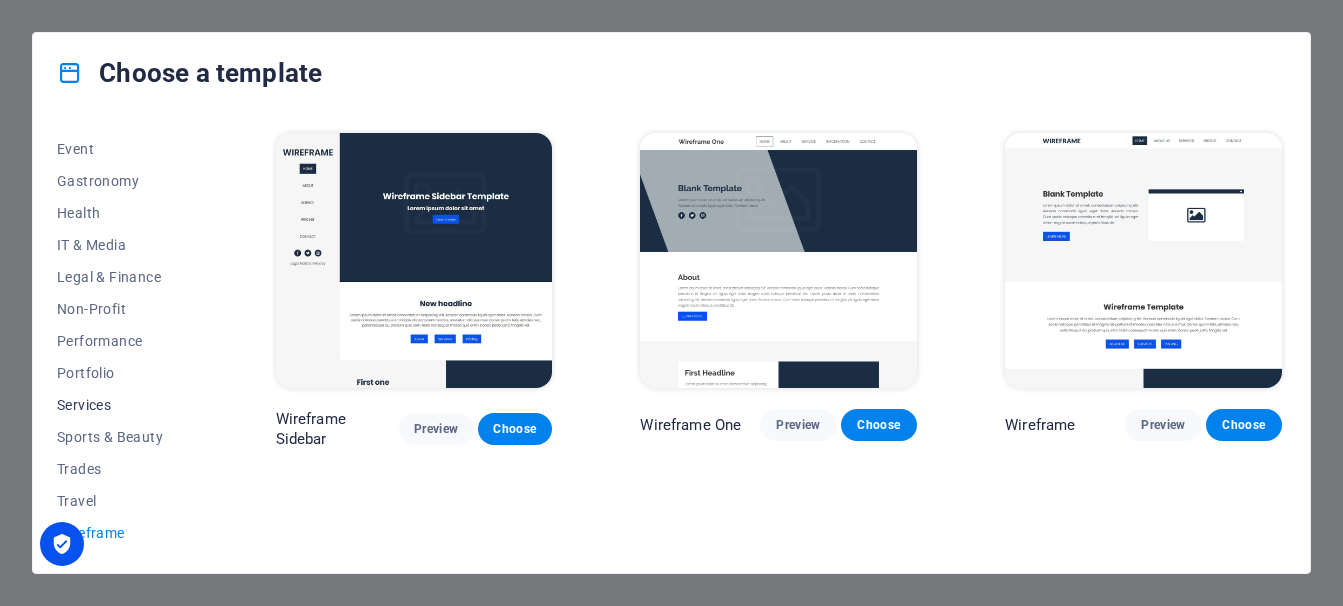 click on "Services" at bounding box center (122, 405) 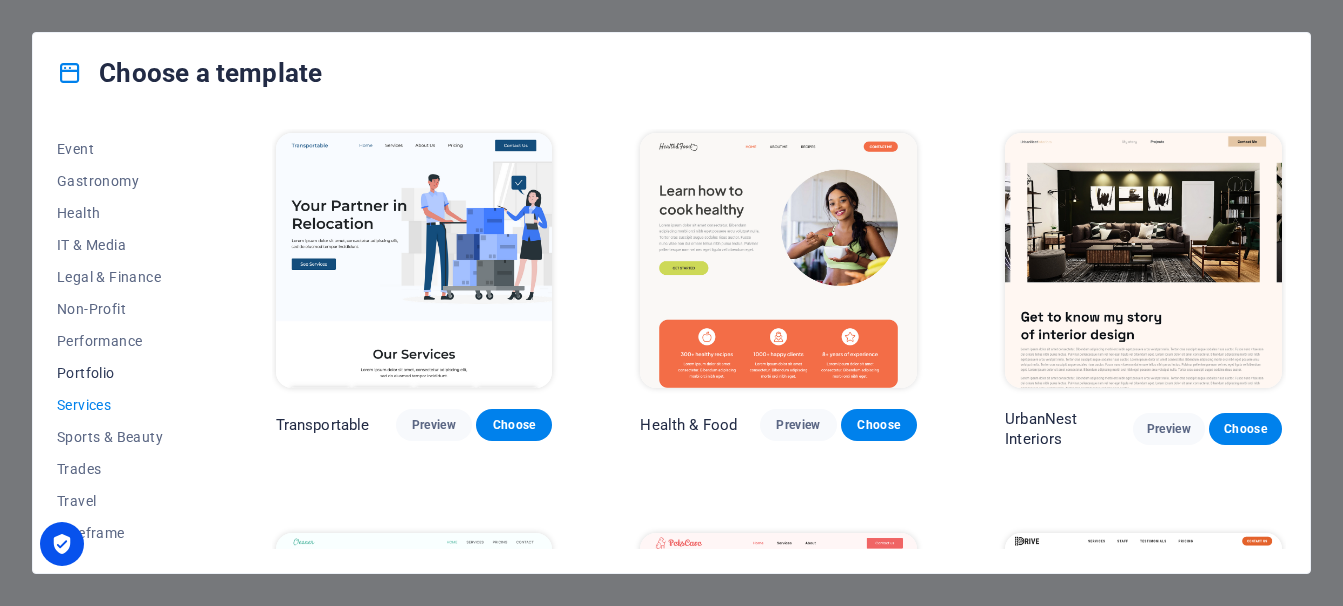click on "Portfolio" at bounding box center (122, 373) 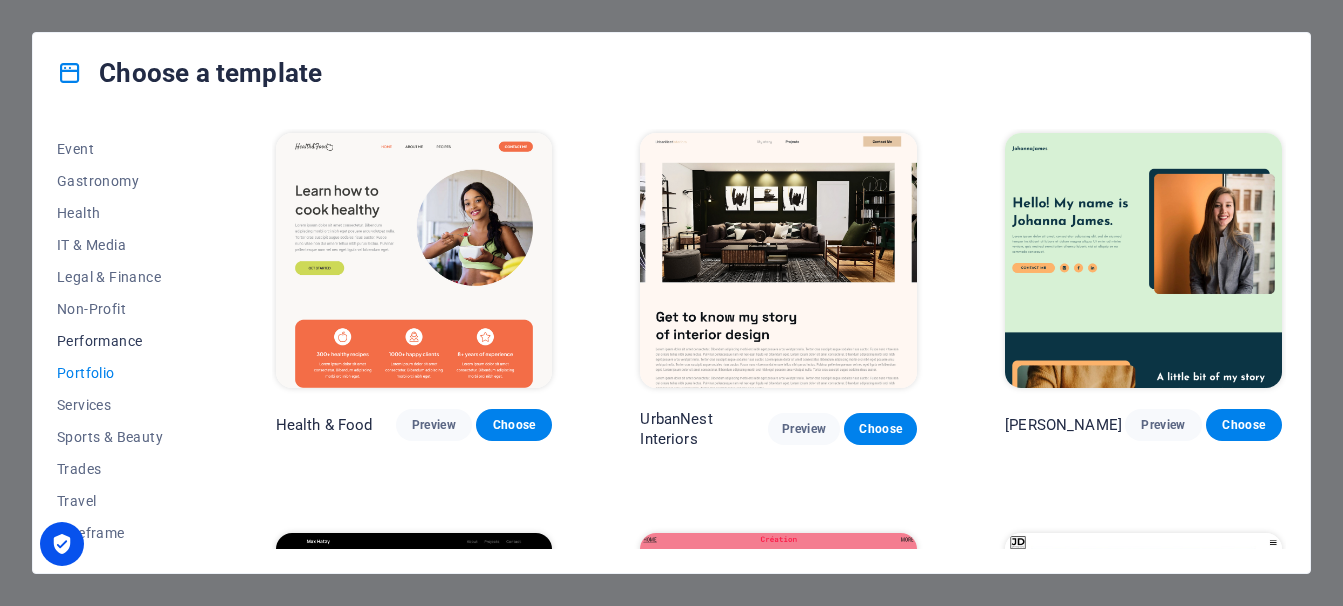 click on "Performance" at bounding box center (122, 341) 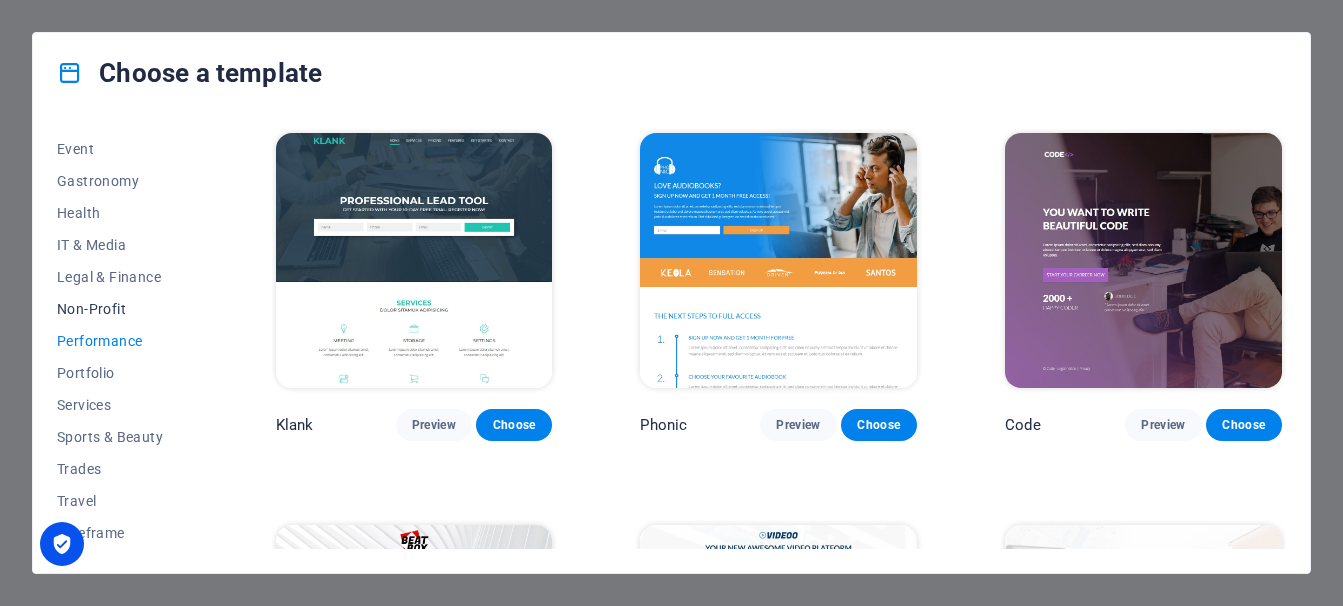 click on "Non-Profit" at bounding box center [122, 309] 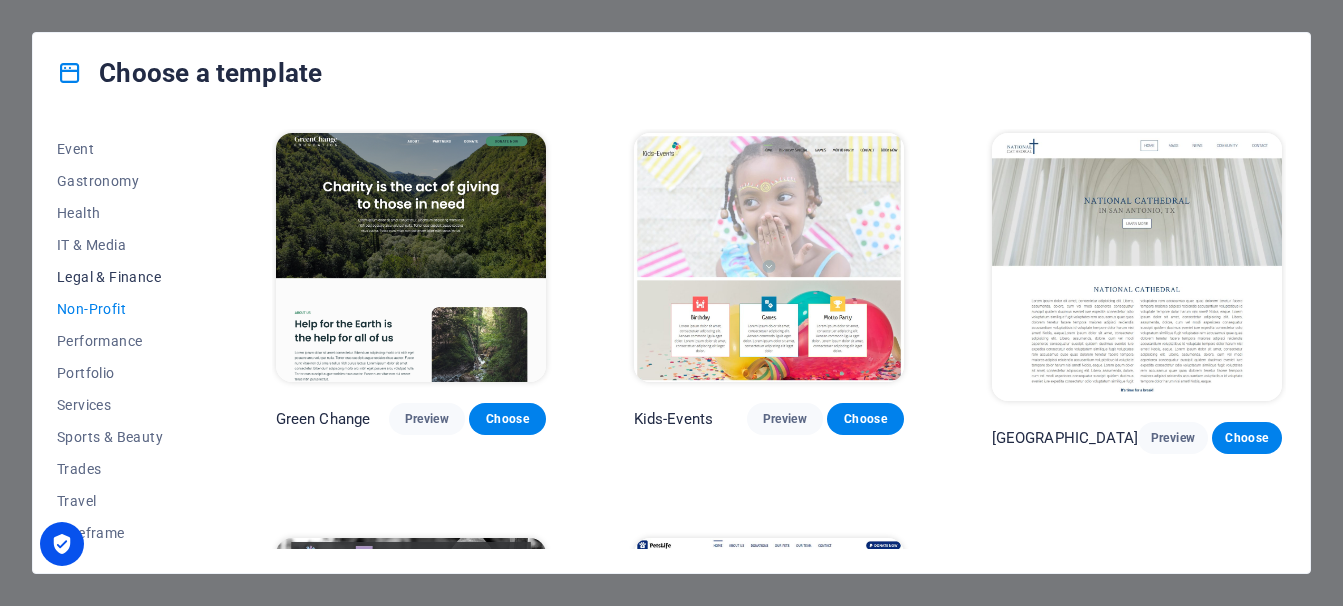 click on "Legal & Finance" at bounding box center [122, 277] 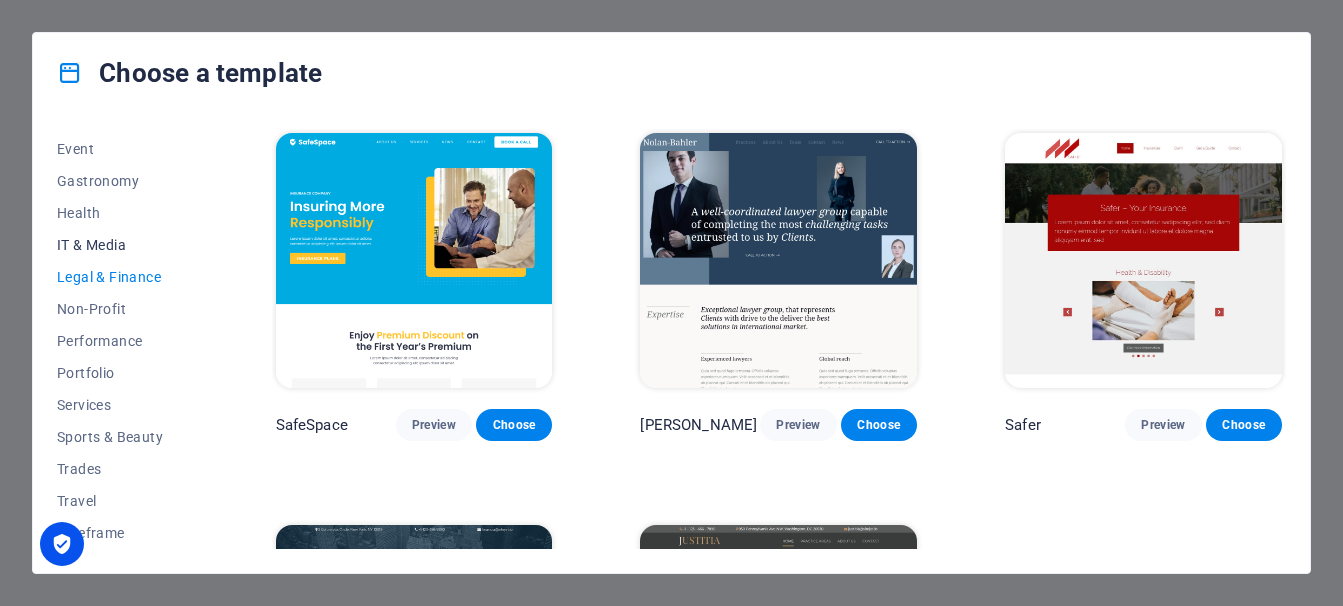click on "IT & Media" at bounding box center (122, 245) 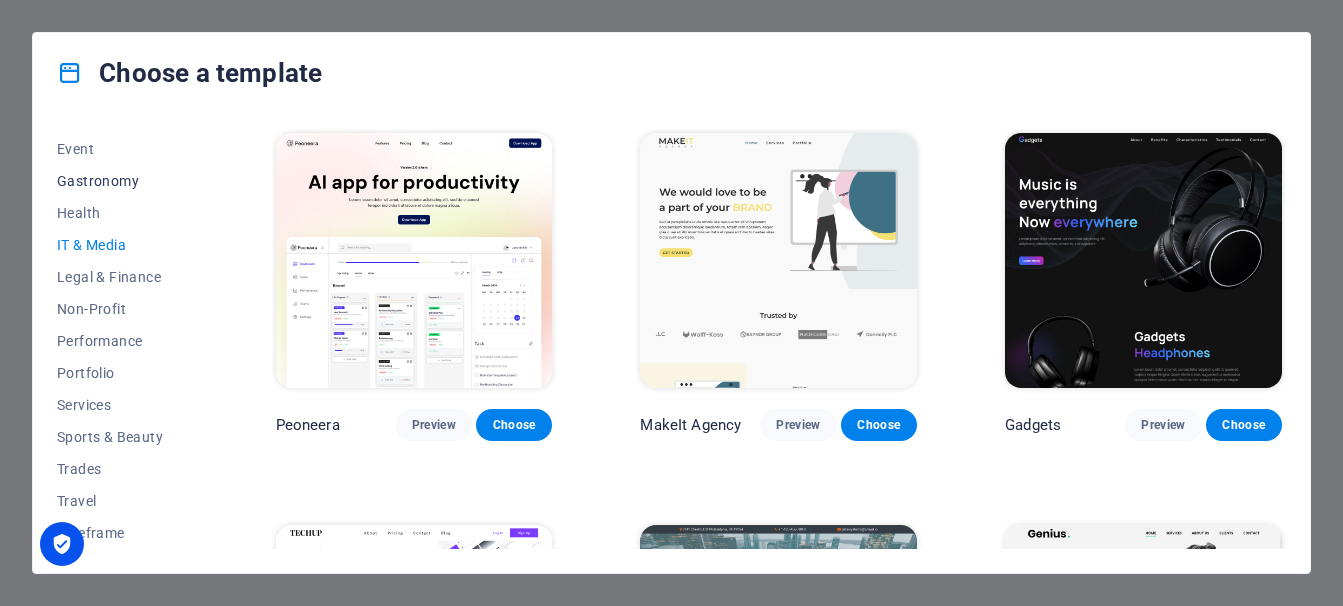 click on "Gastronomy" at bounding box center (122, 181) 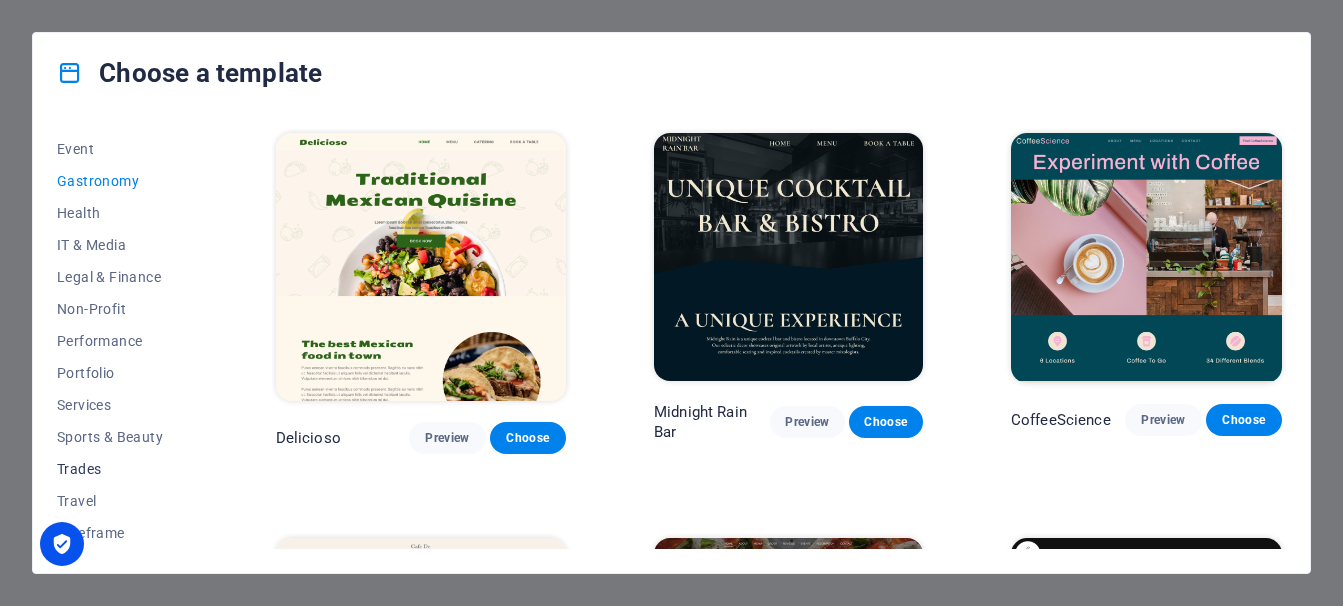 click on "Trades" at bounding box center (122, 469) 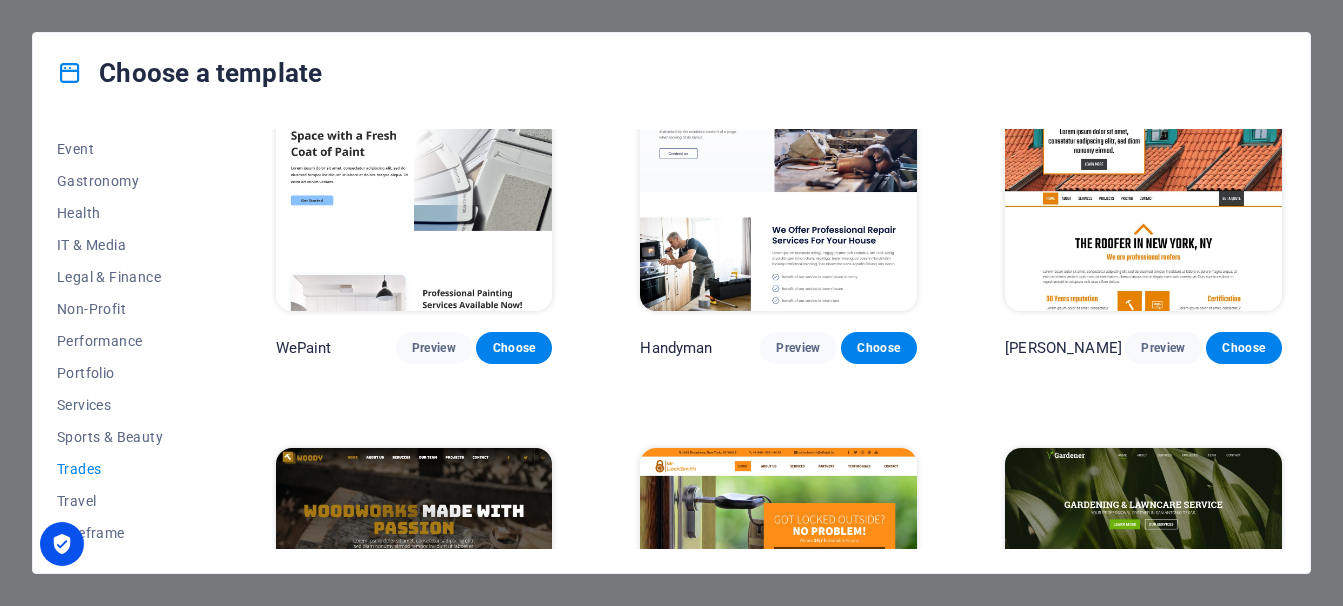 scroll, scrollTop: 0, scrollLeft: 0, axis: both 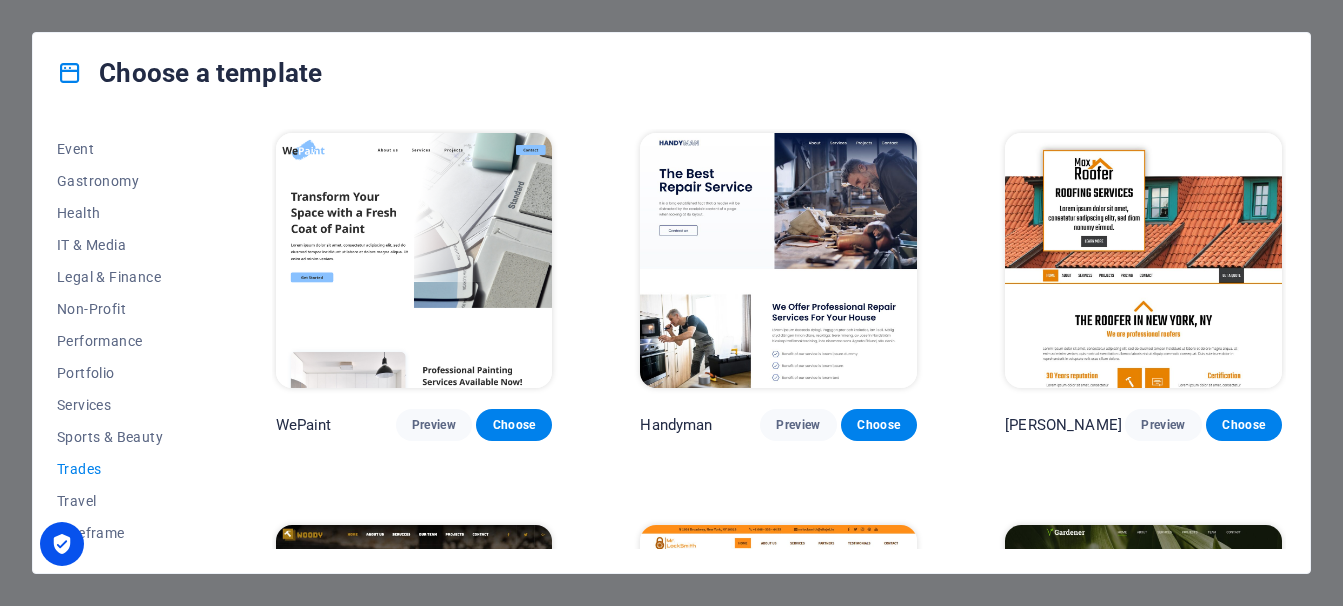 click on "Choose a template All Templates My Templates New Trending Landingpage Multipager Onepager Art & Design Blank Blog Business Education & Culture Event Gastronomy Health IT & Media Legal & Finance Non-Profit Performance Portfolio Services Sports & Beauty Trades Travel Wireframe WePaint Preview Choose Handyman Preview Choose Max Roofer Preview Choose Woody Preview Choose Mr. LockSmith Preview Choose Gardener Preview Choose Factory Preview Choose CarFix Preview Choose Harris Preview Choose" at bounding box center [671, 303] 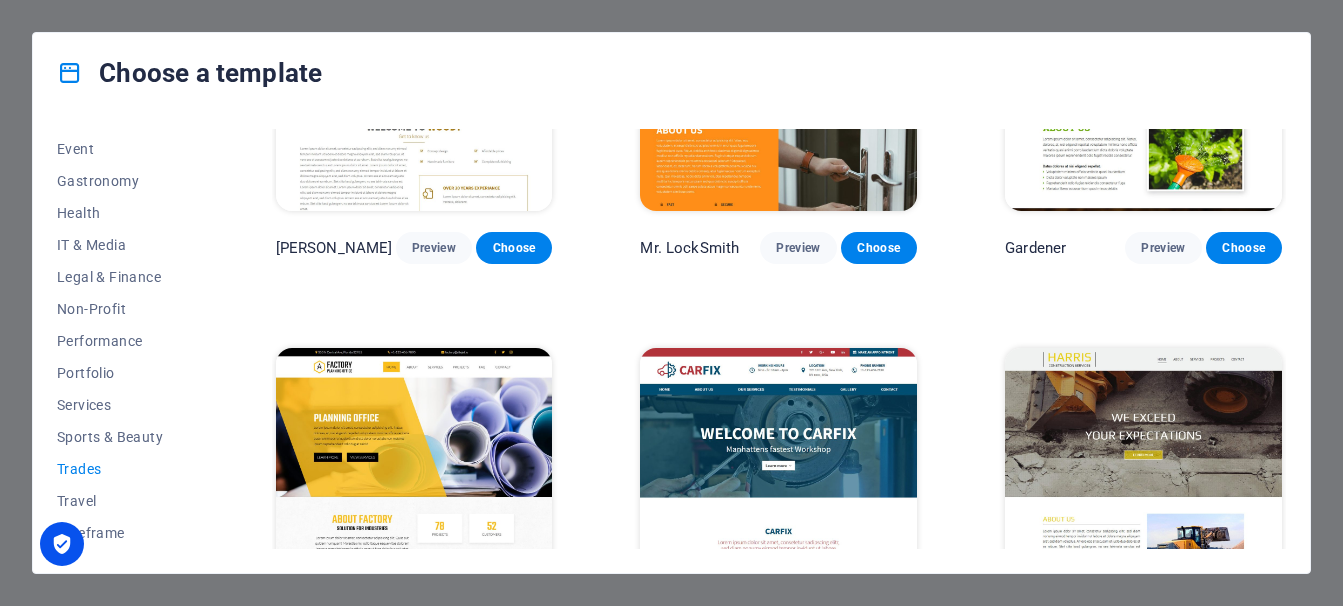 scroll, scrollTop: 600, scrollLeft: 0, axis: vertical 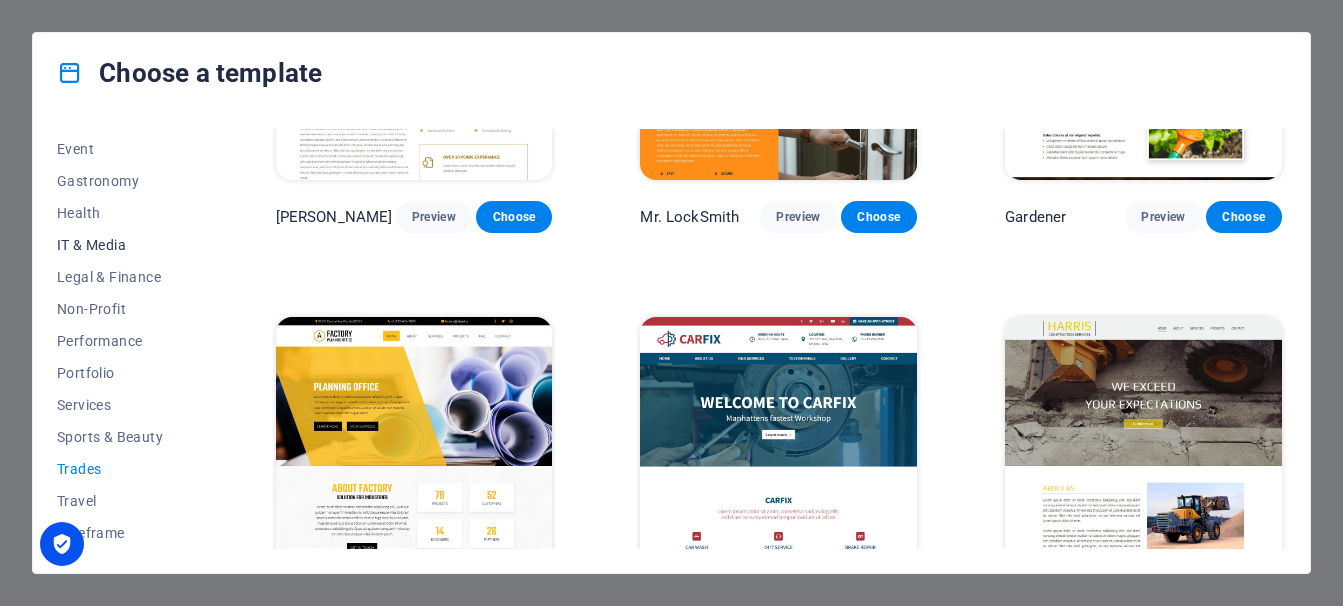 click on "IT & Media" at bounding box center (122, 245) 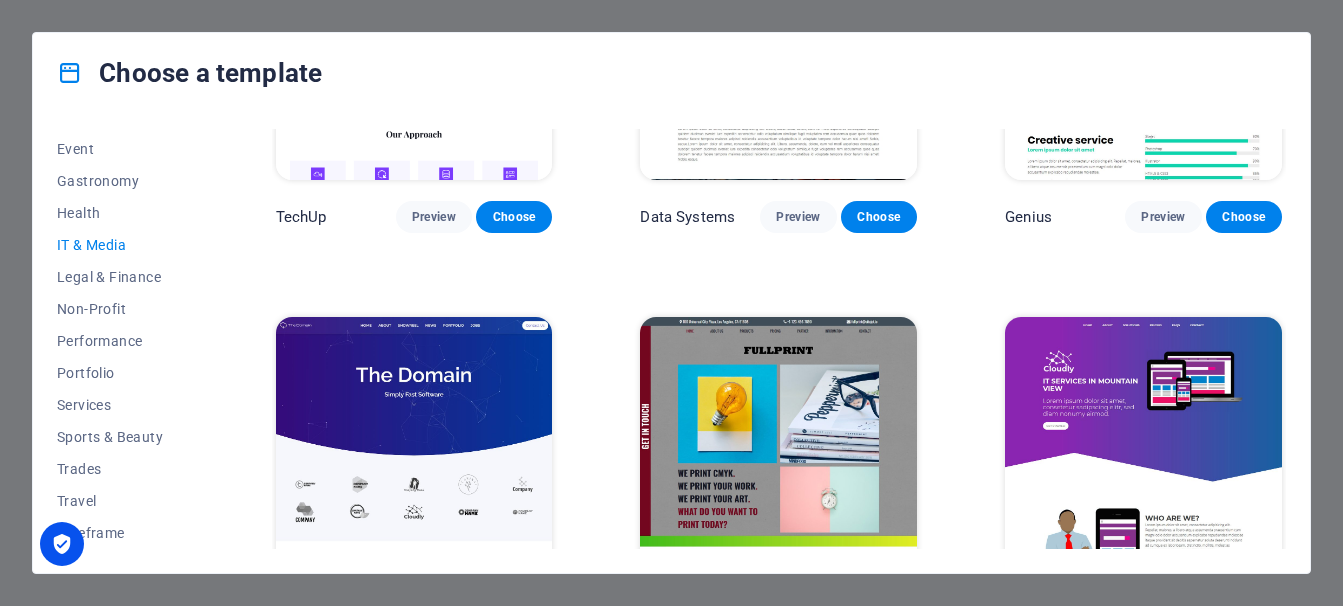 scroll, scrollTop: 600, scrollLeft: 0, axis: vertical 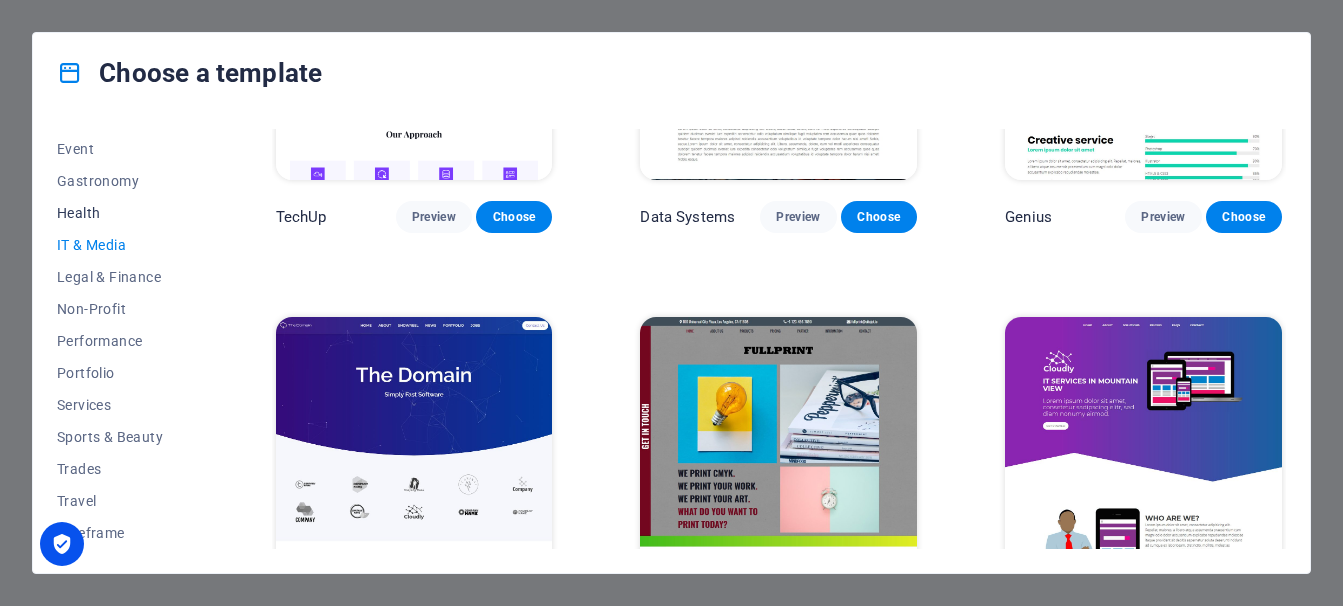 click on "Health" at bounding box center [122, 213] 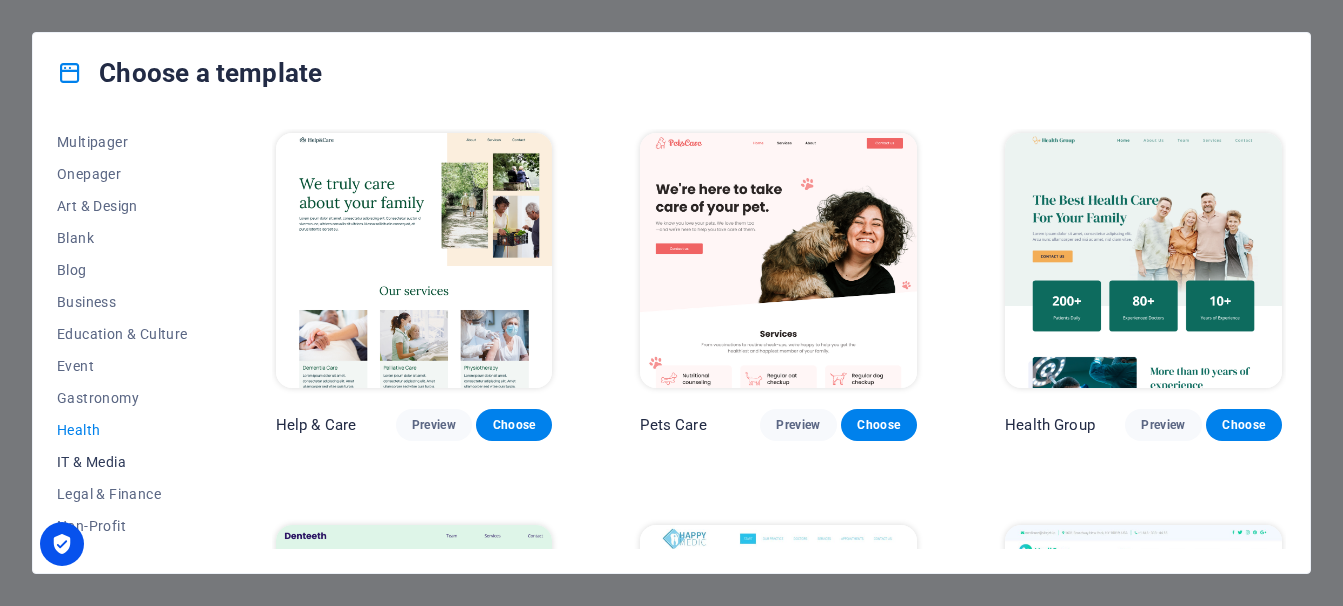 scroll, scrollTop: 0, scrollLeft: 0, axis: both 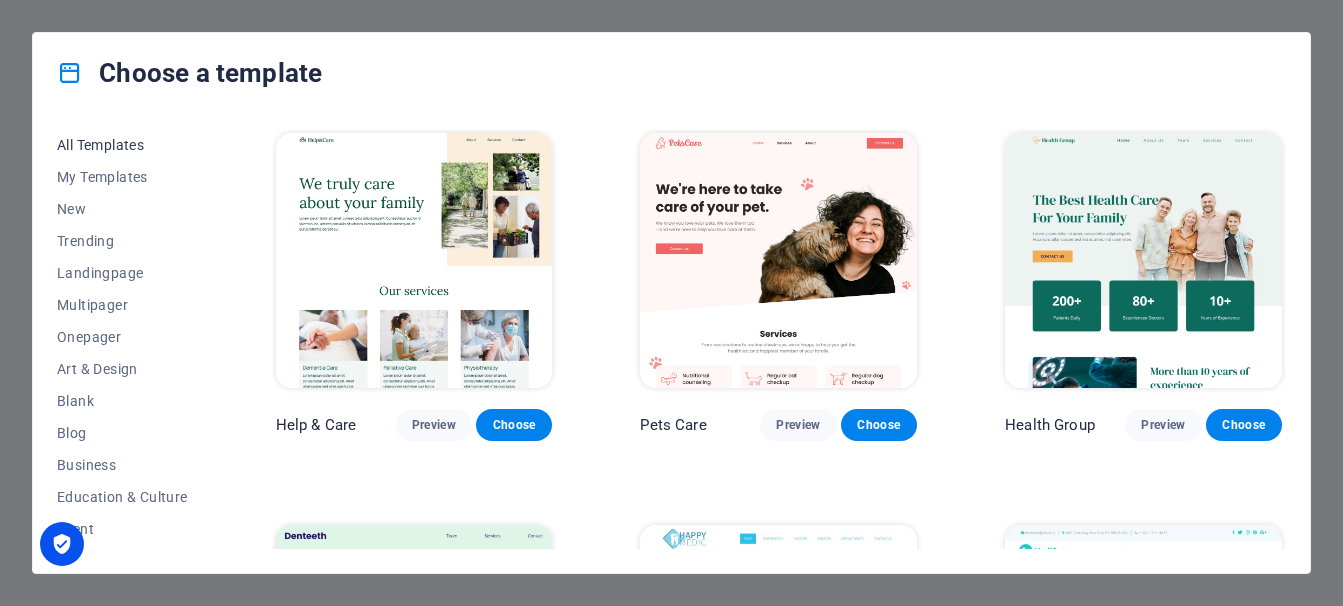 click on "All Templates" at bounding box center (122, 145) 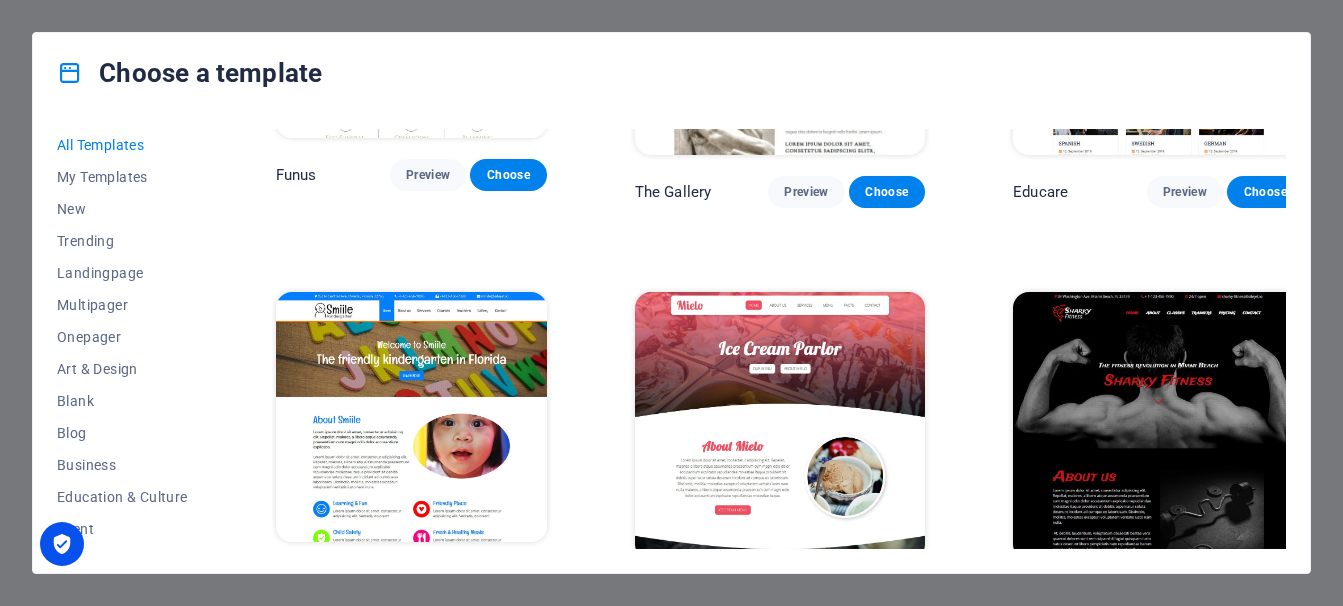 scroll, scrollTop: 12100, scrollLeft: 0, axis: vertical 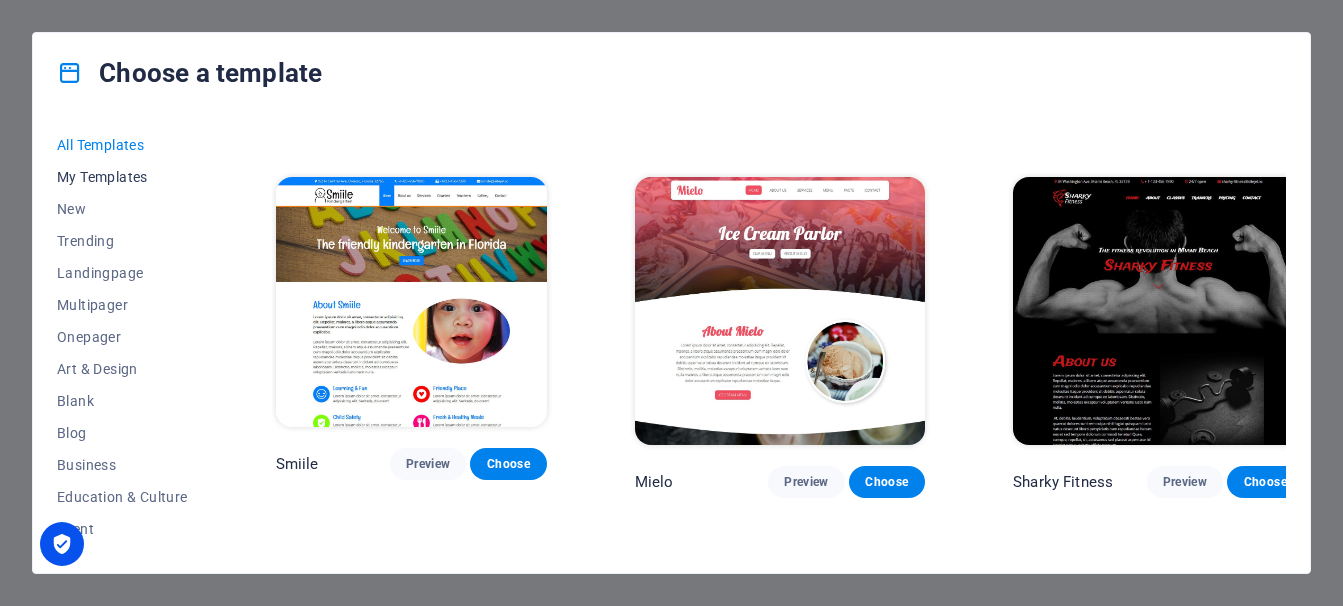 click on "My Templates" at bounding box center (122, 177) 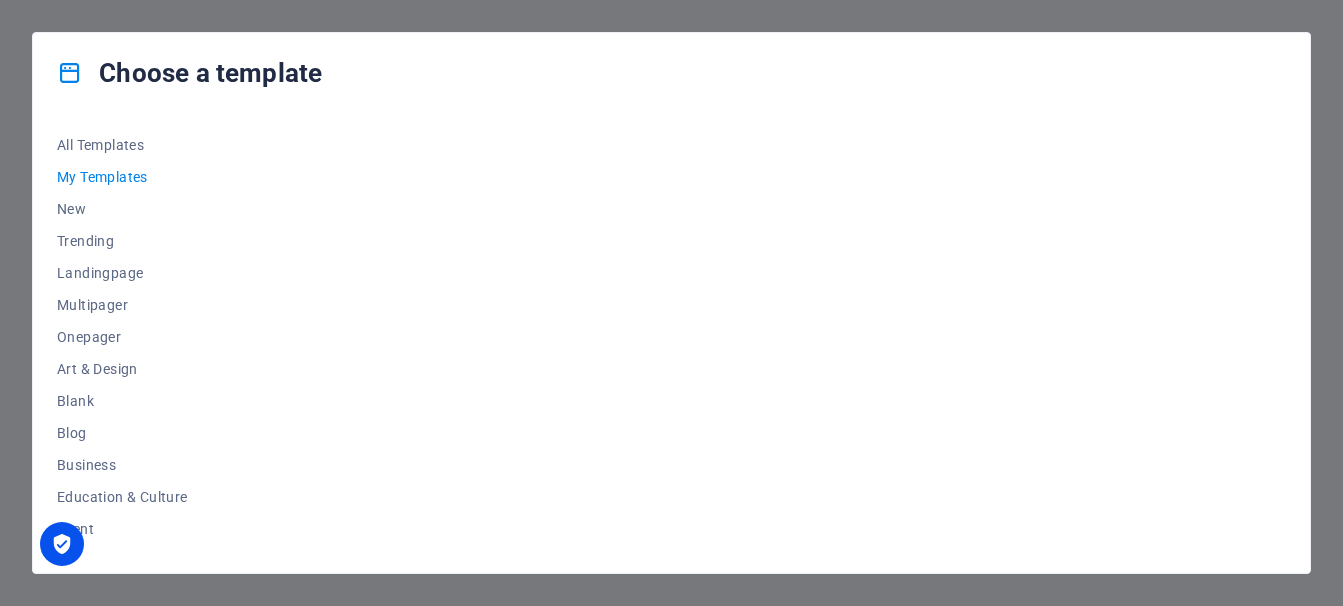 scroll, scrollTop: 0, scrollLeft: 0, axis: both 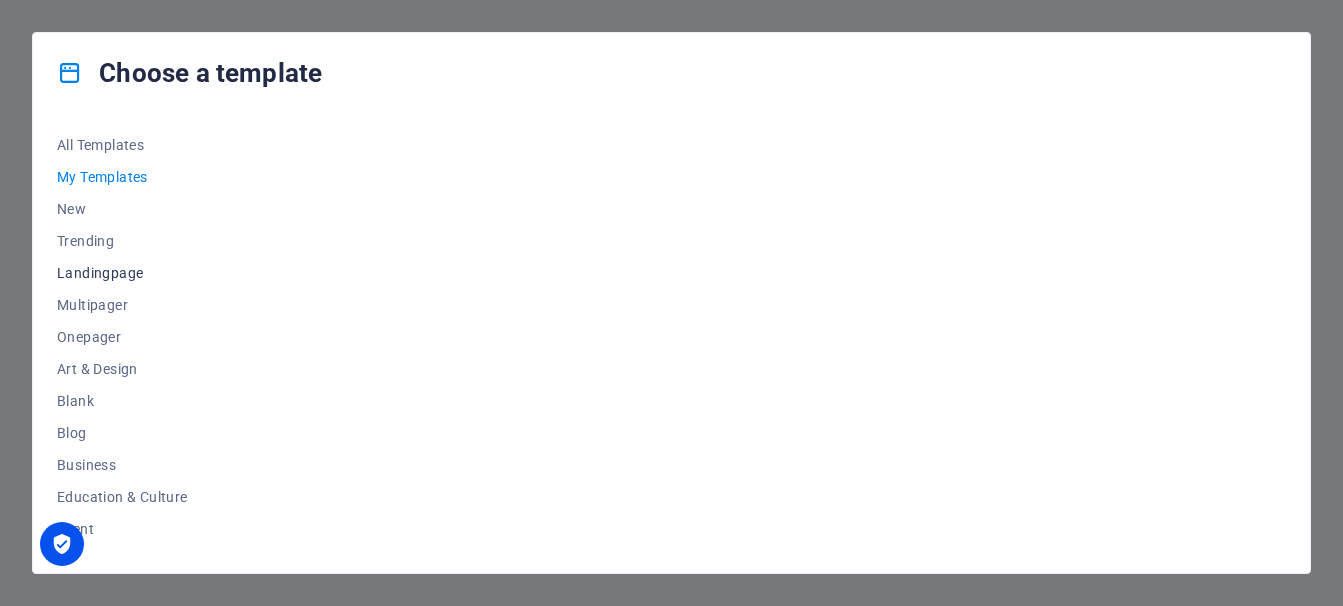 click on "Landingpage" at bounding box center [122, 273] 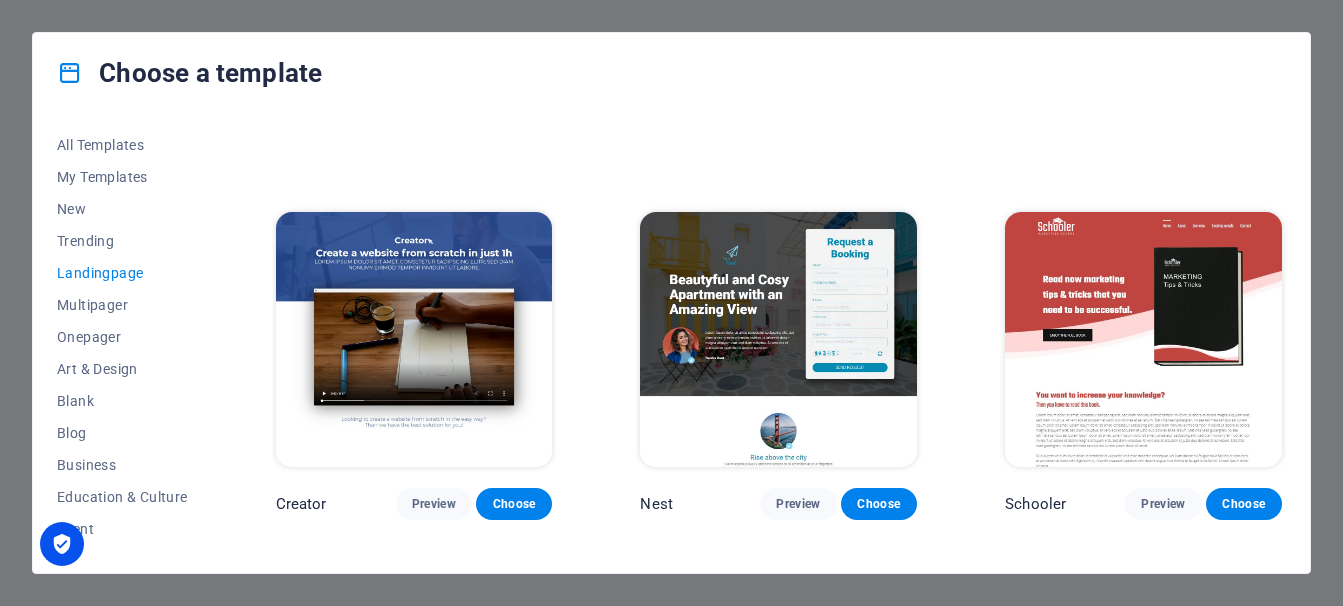 scroll, scrollTop: 1808, scrollLeft: 0, axis: vertical 